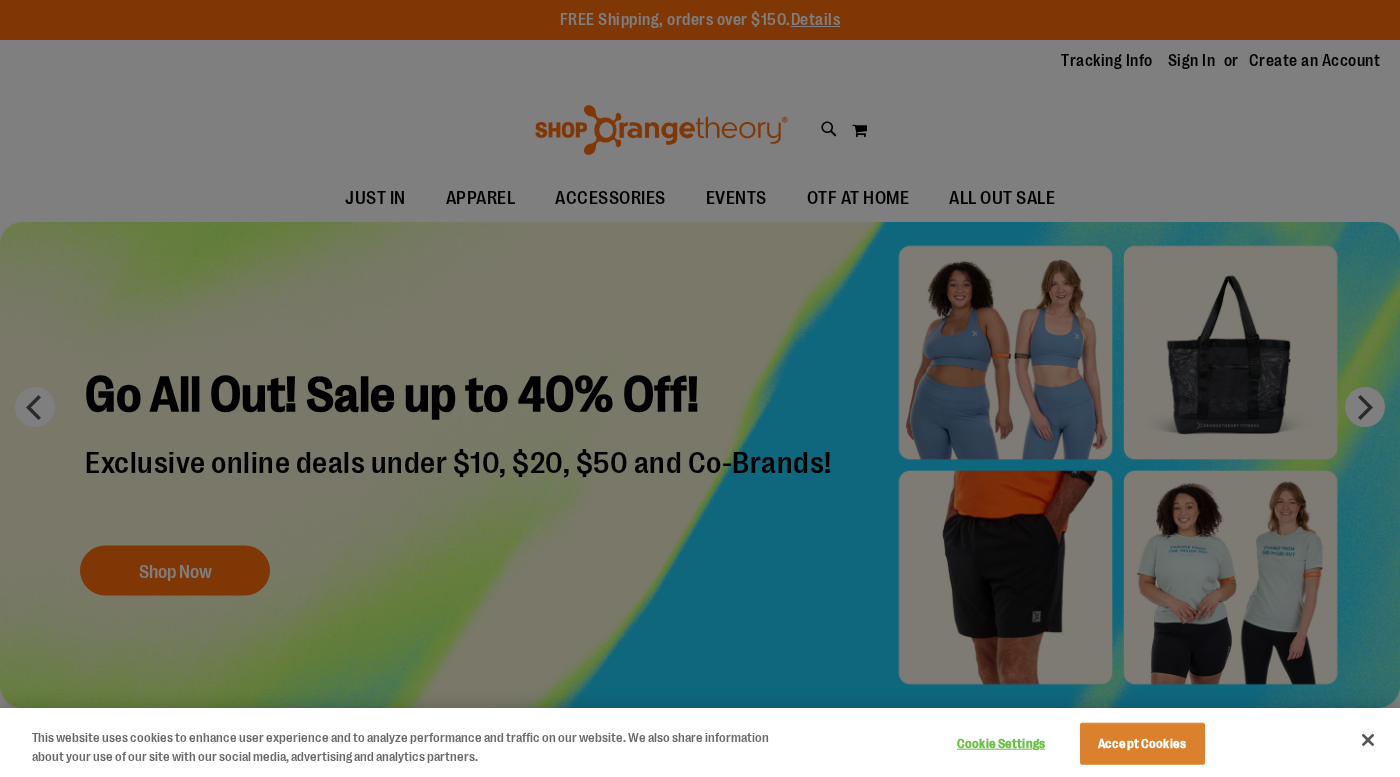 scroll, scrollTop: 0, scrollLeft: 0, axis: both 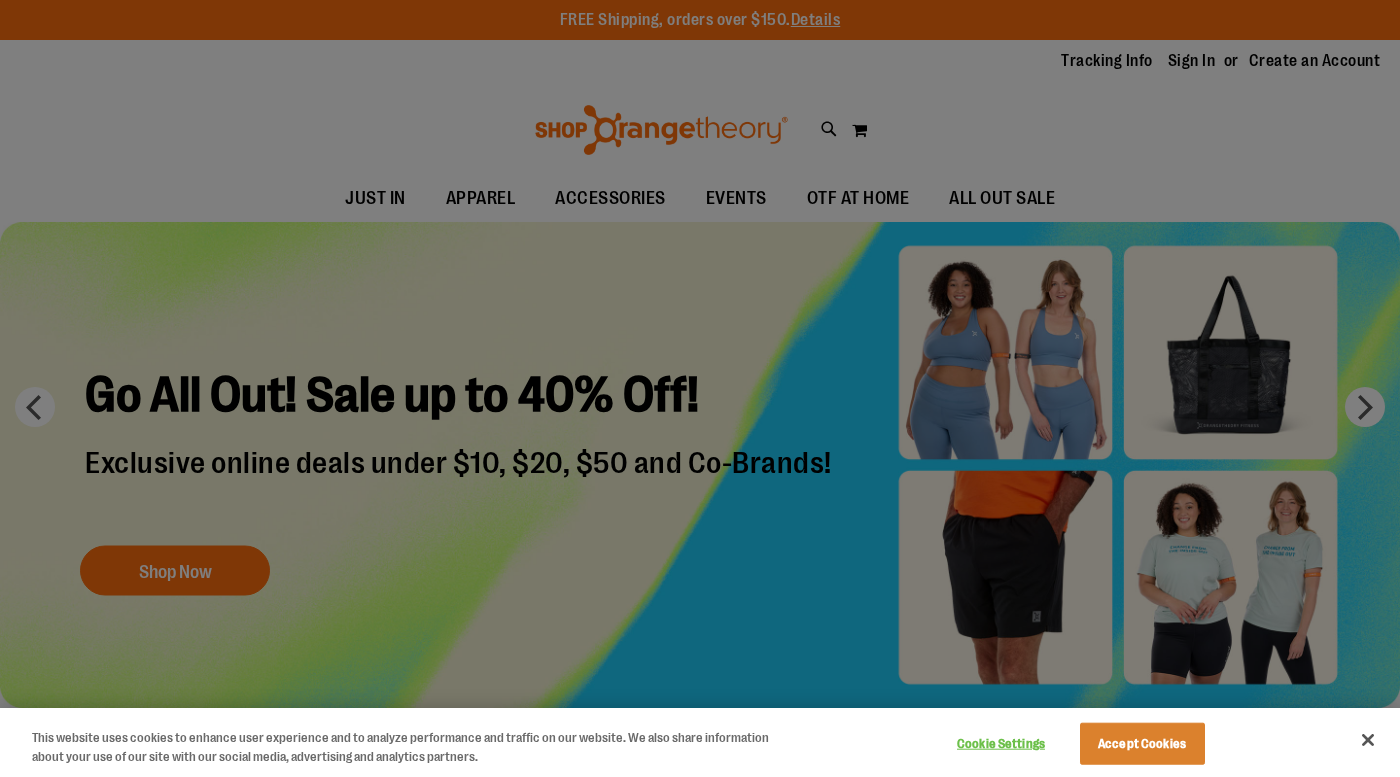 click at bounding box center (700, 388) 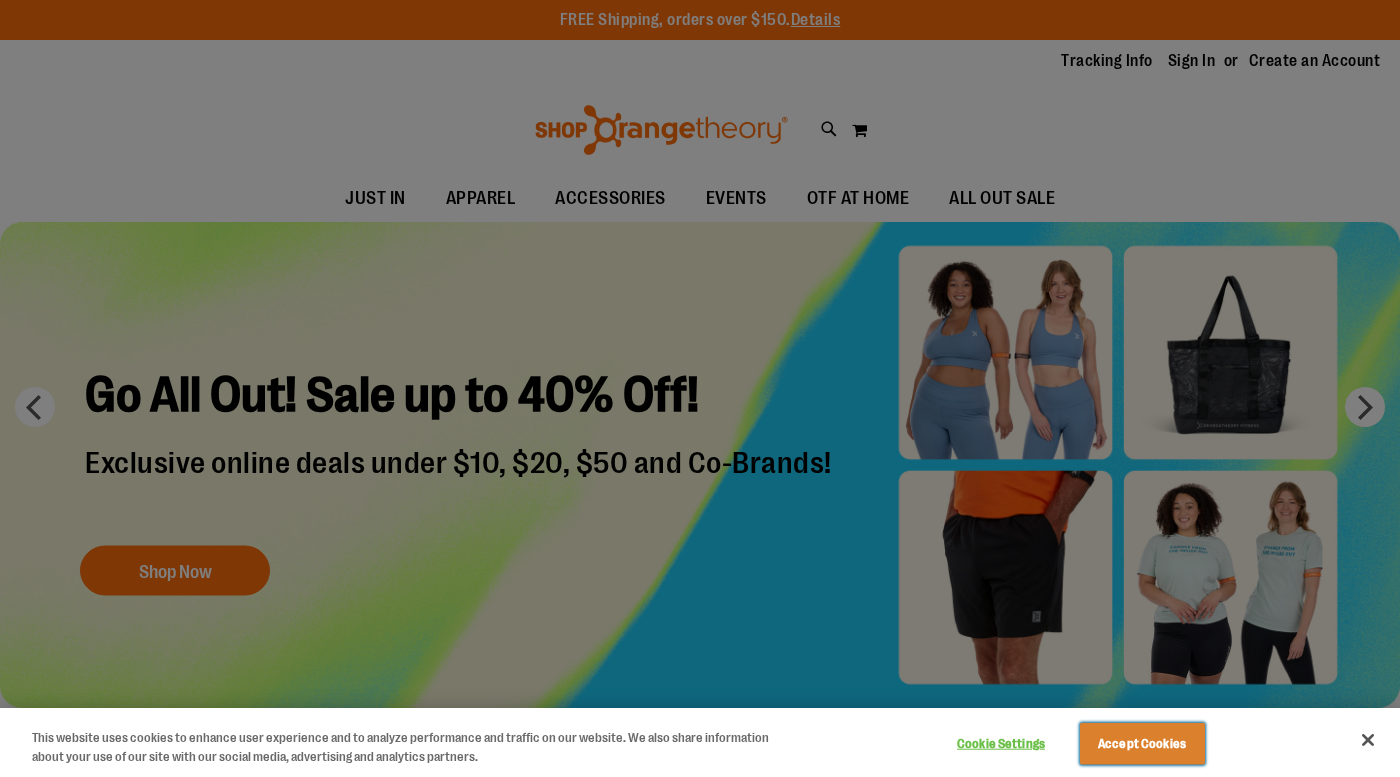click on "Accept Cookies" at bounding box center [1142, 744] 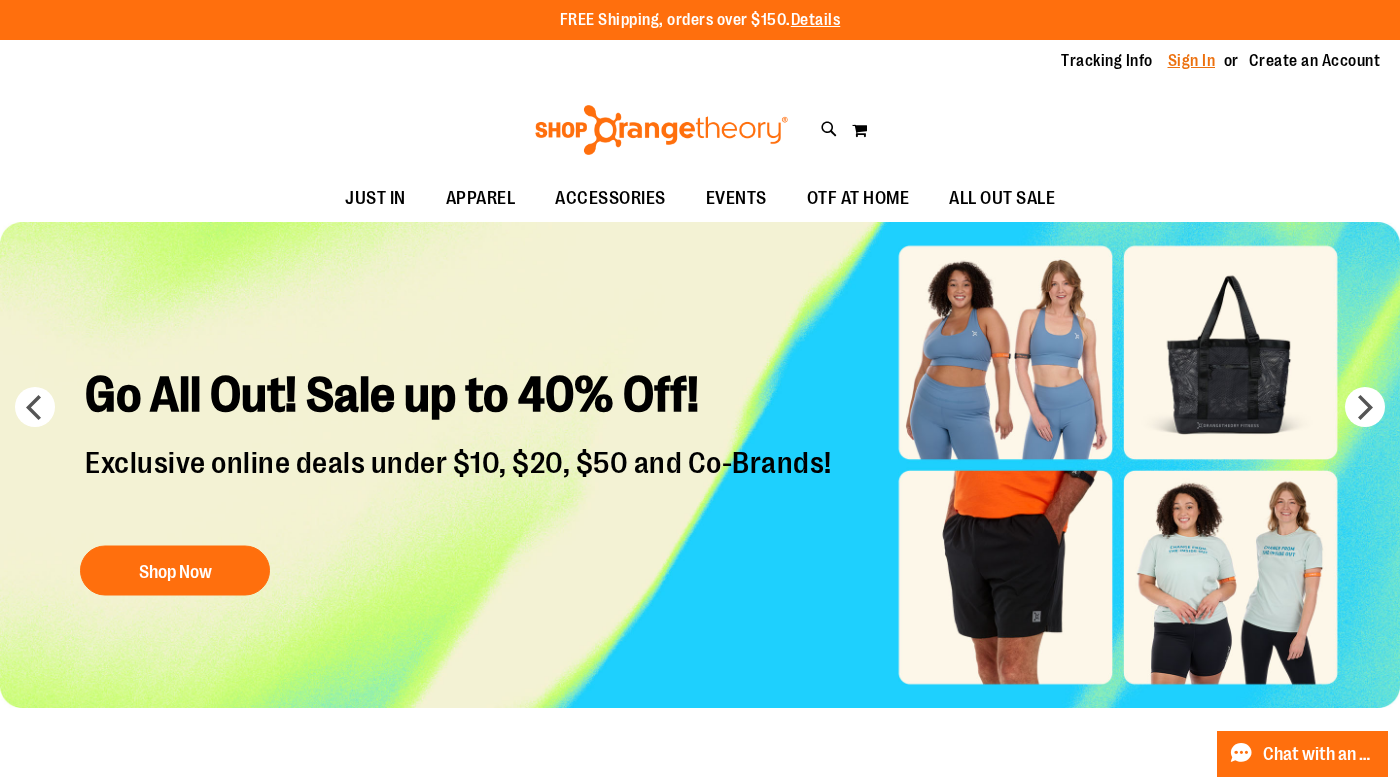 click on "Sign In" at bounding box center (1192, 61) 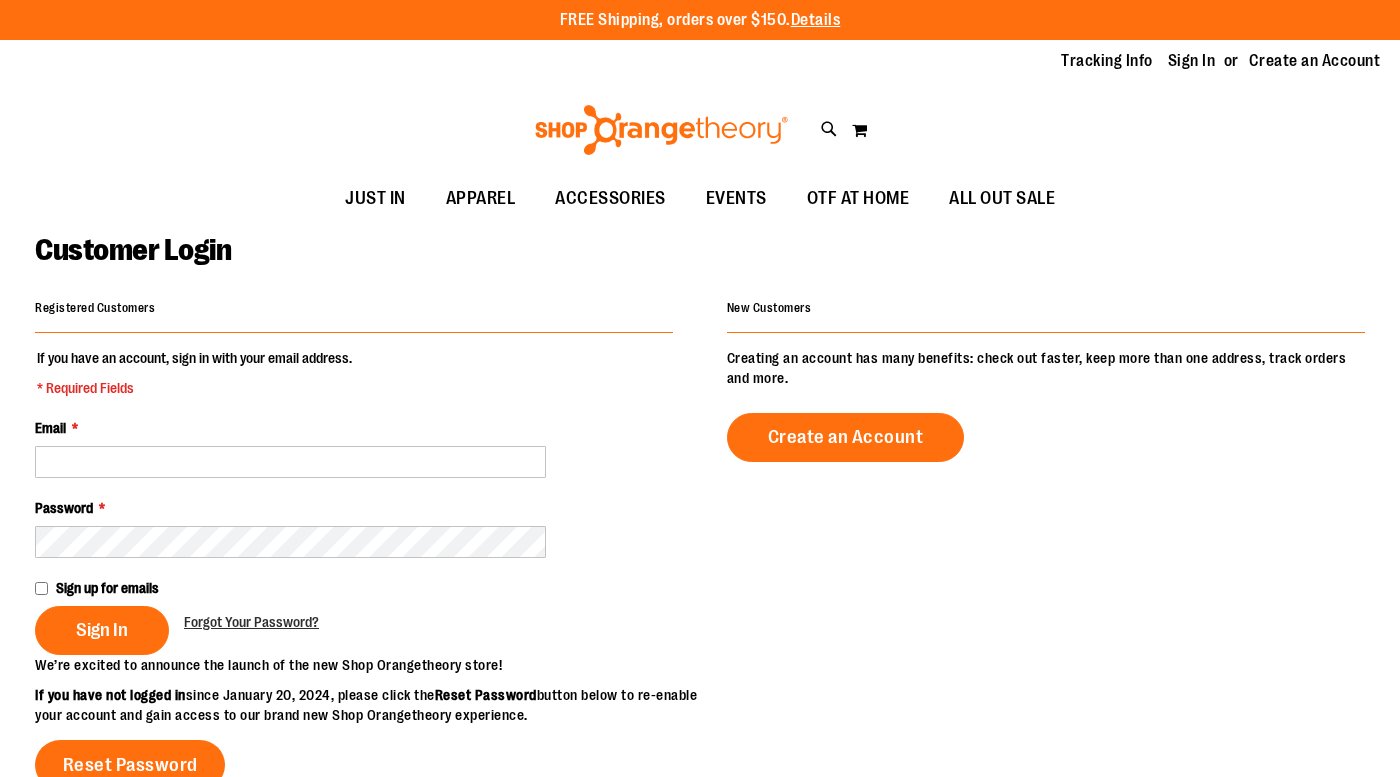 scroll, scrollTop: 0, scrollLeft: 0, axis: both 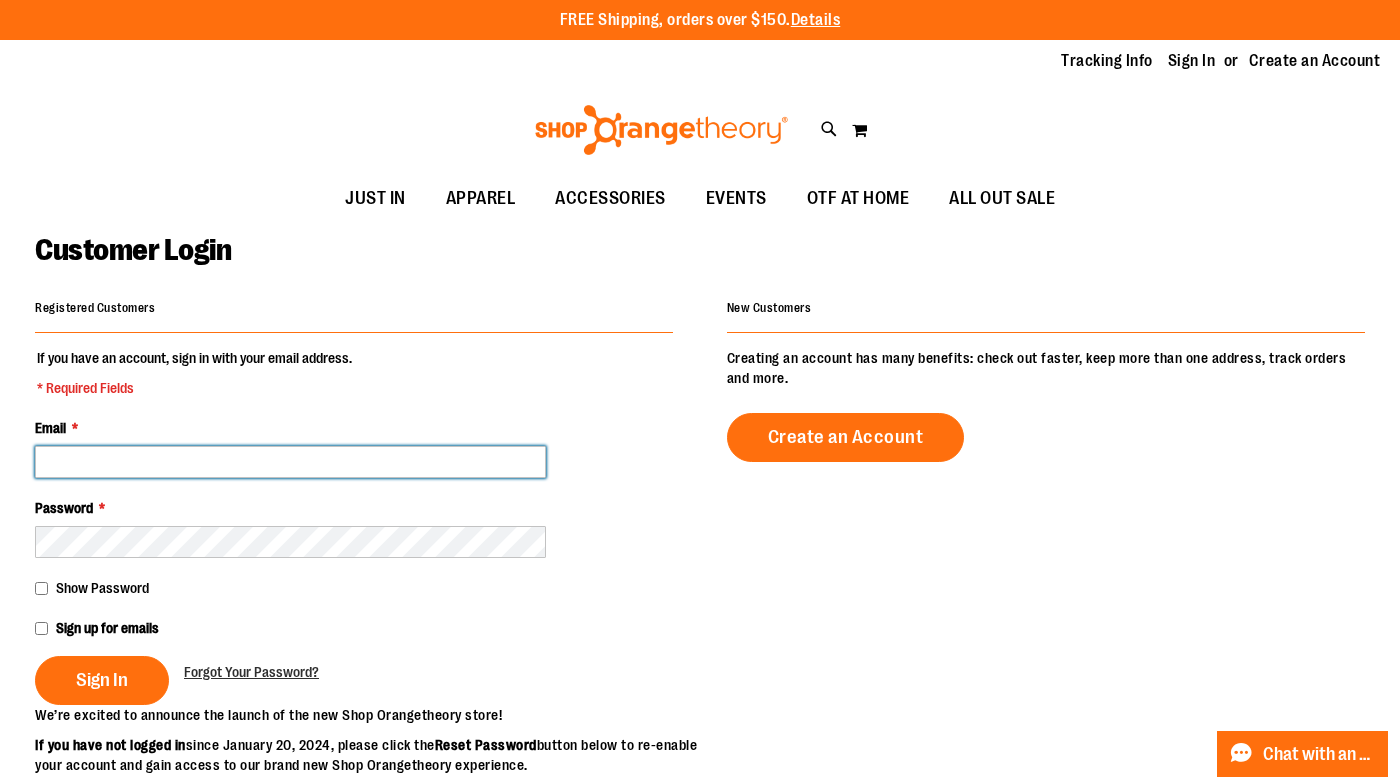 click on "Email *" at bounding box center [290, 462] 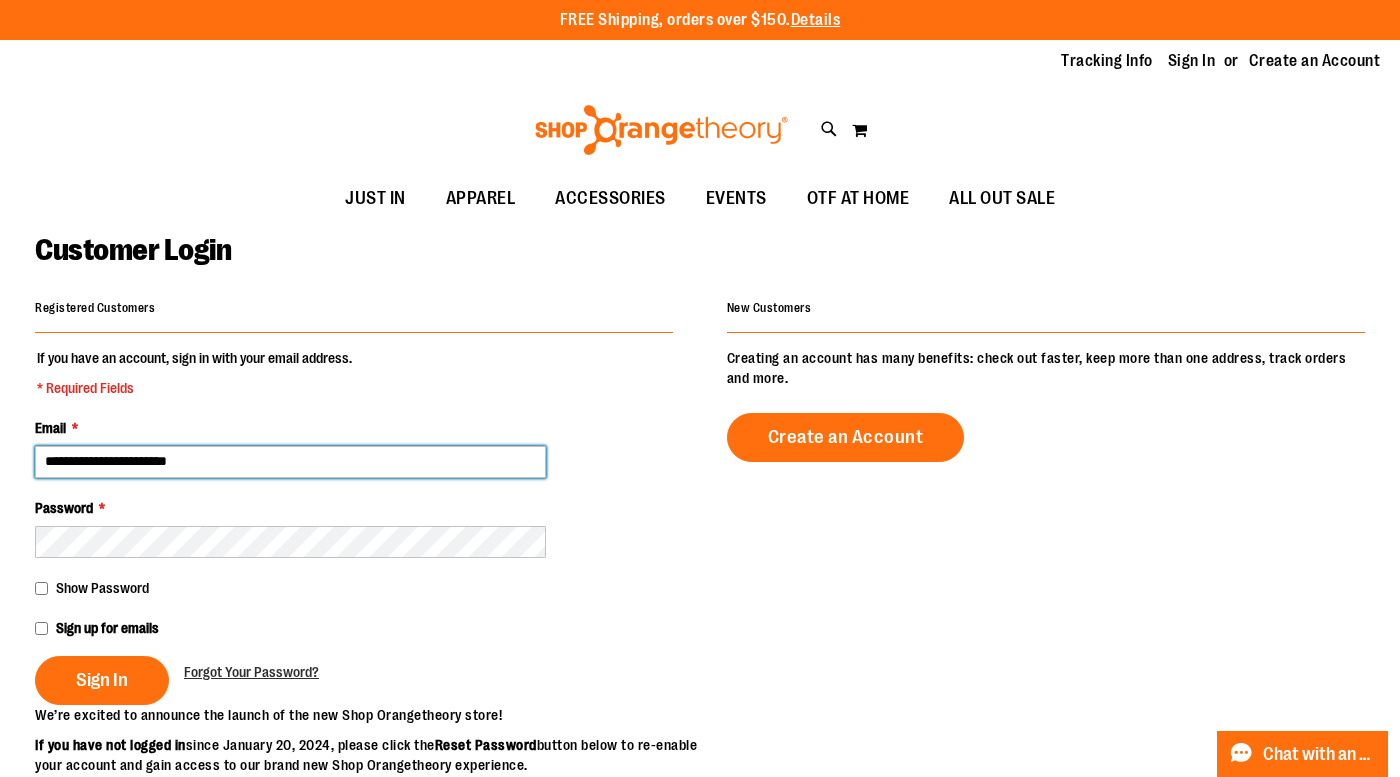 type on "**********" 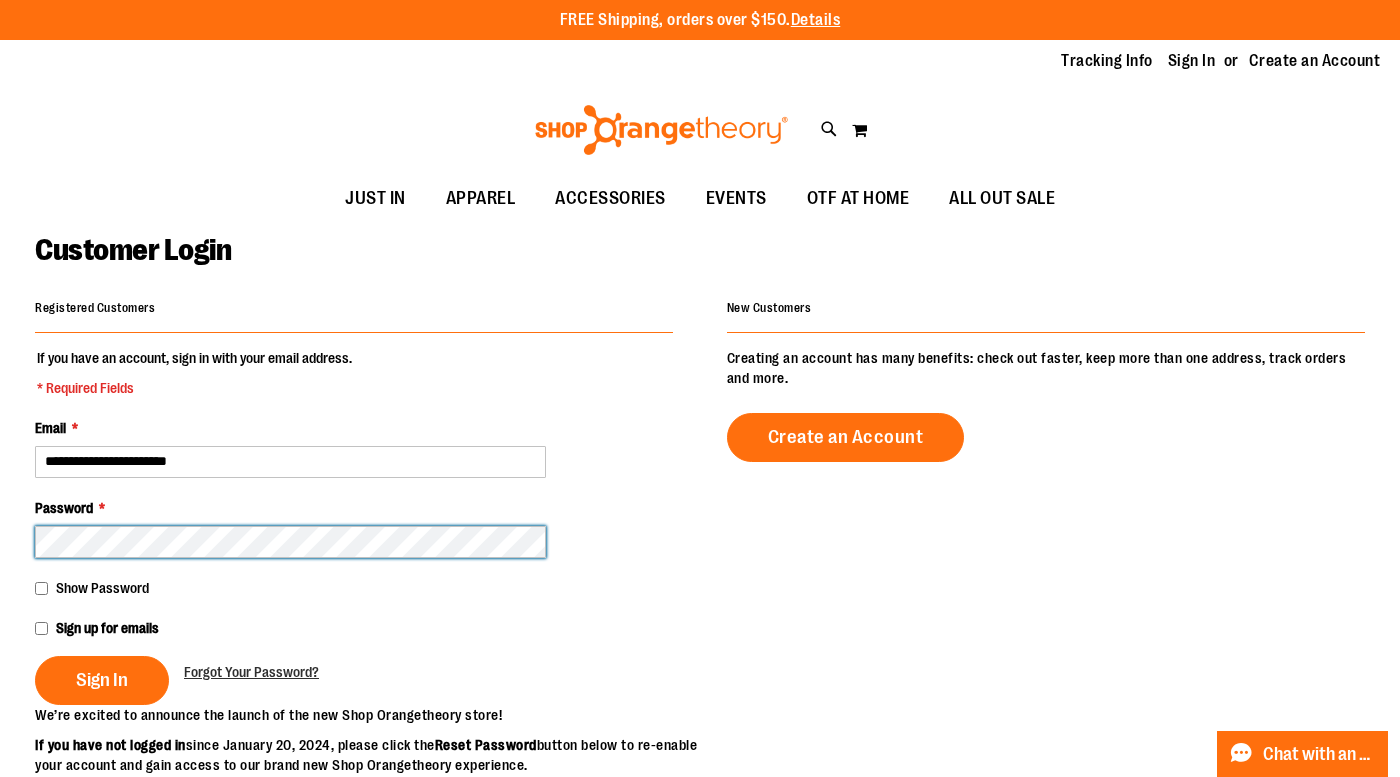 click on "Sign In" at bounding box center [102, 680] 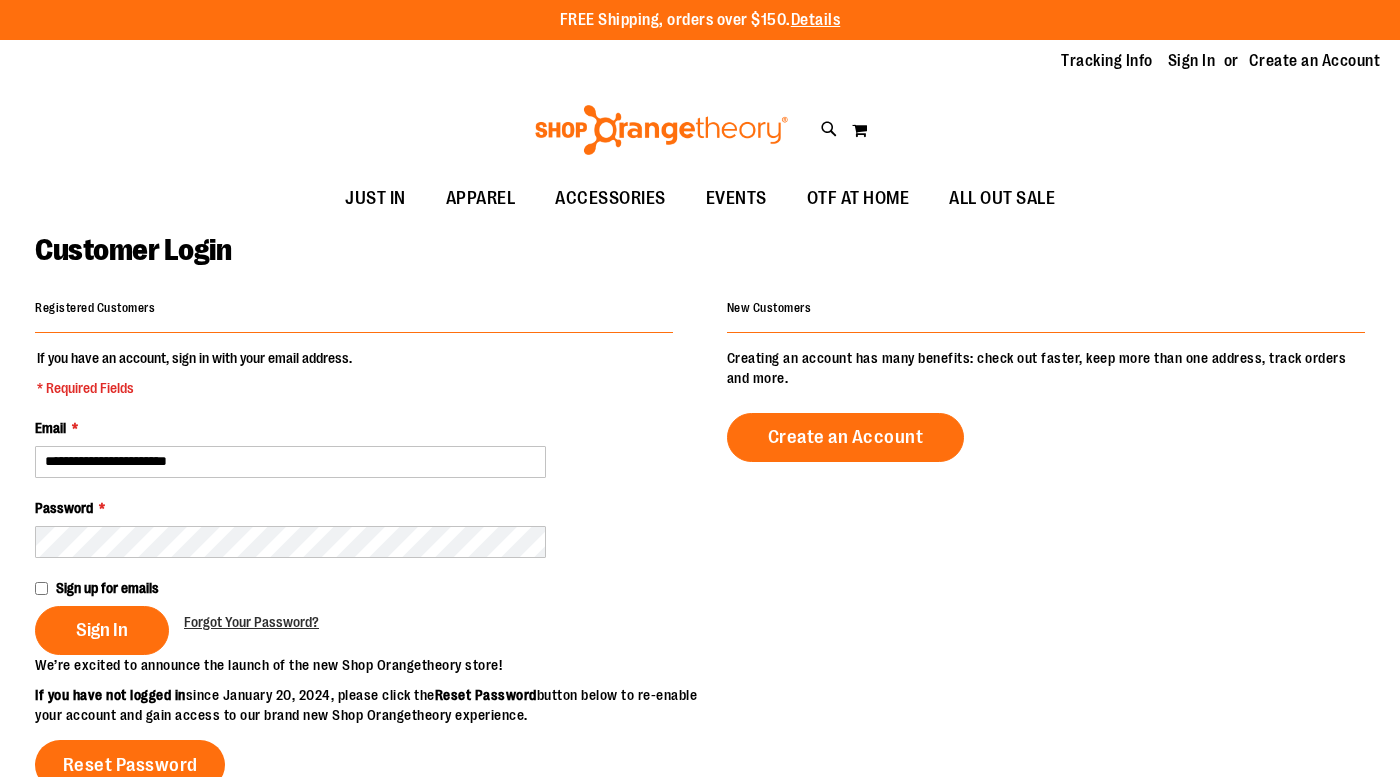 scroll, scrollTop: 0, scrollLeft: 0, axis: both 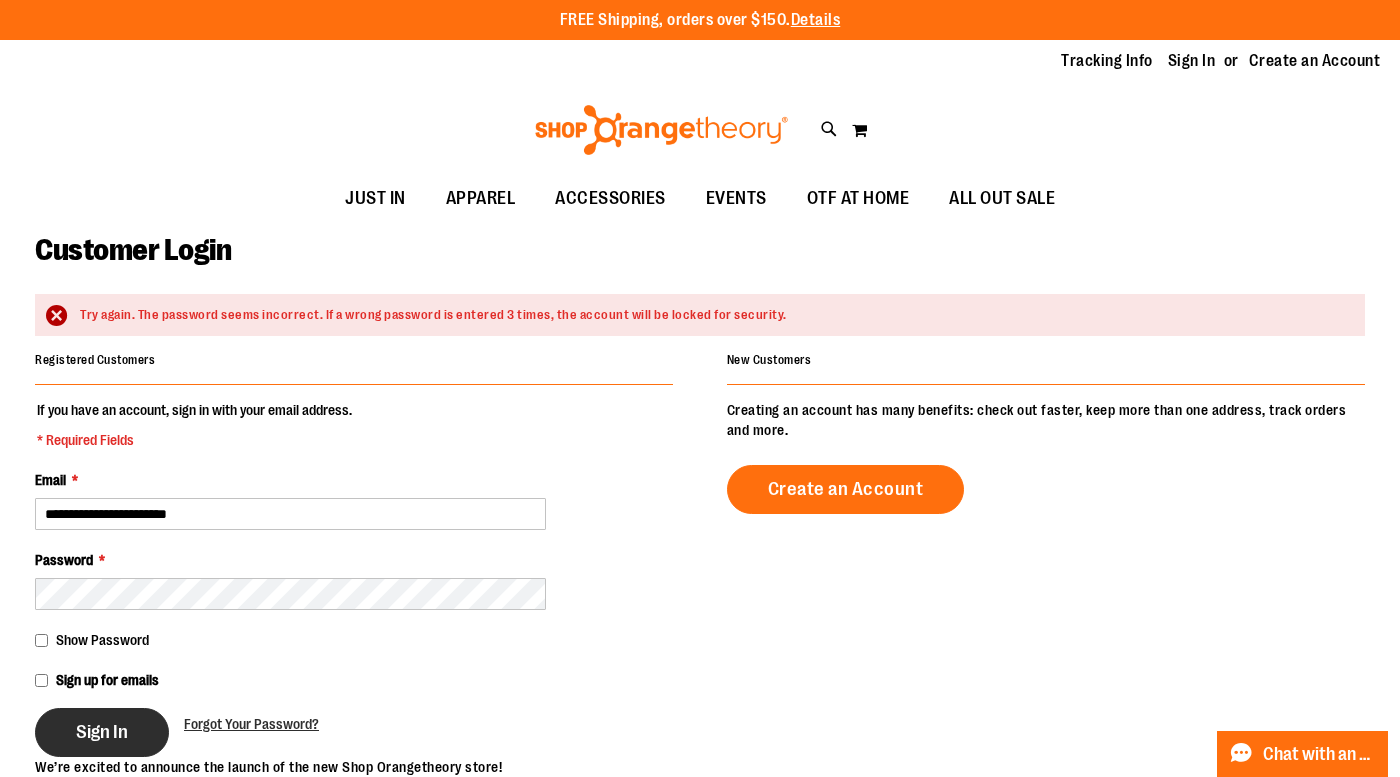 click on "Sign In" at bounding box center (102, 732) 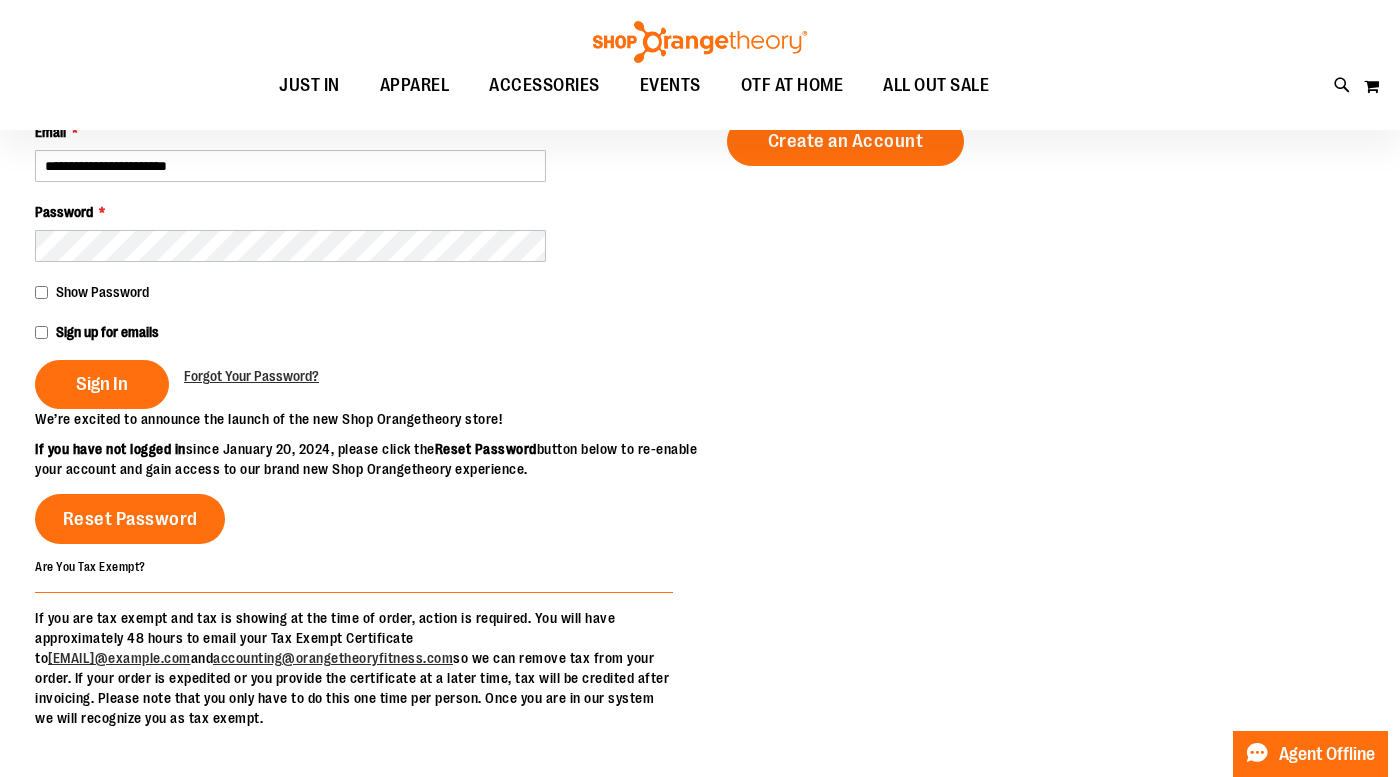 scroll, scrollTop: 125, scrollLeft: 0, axis: vertical 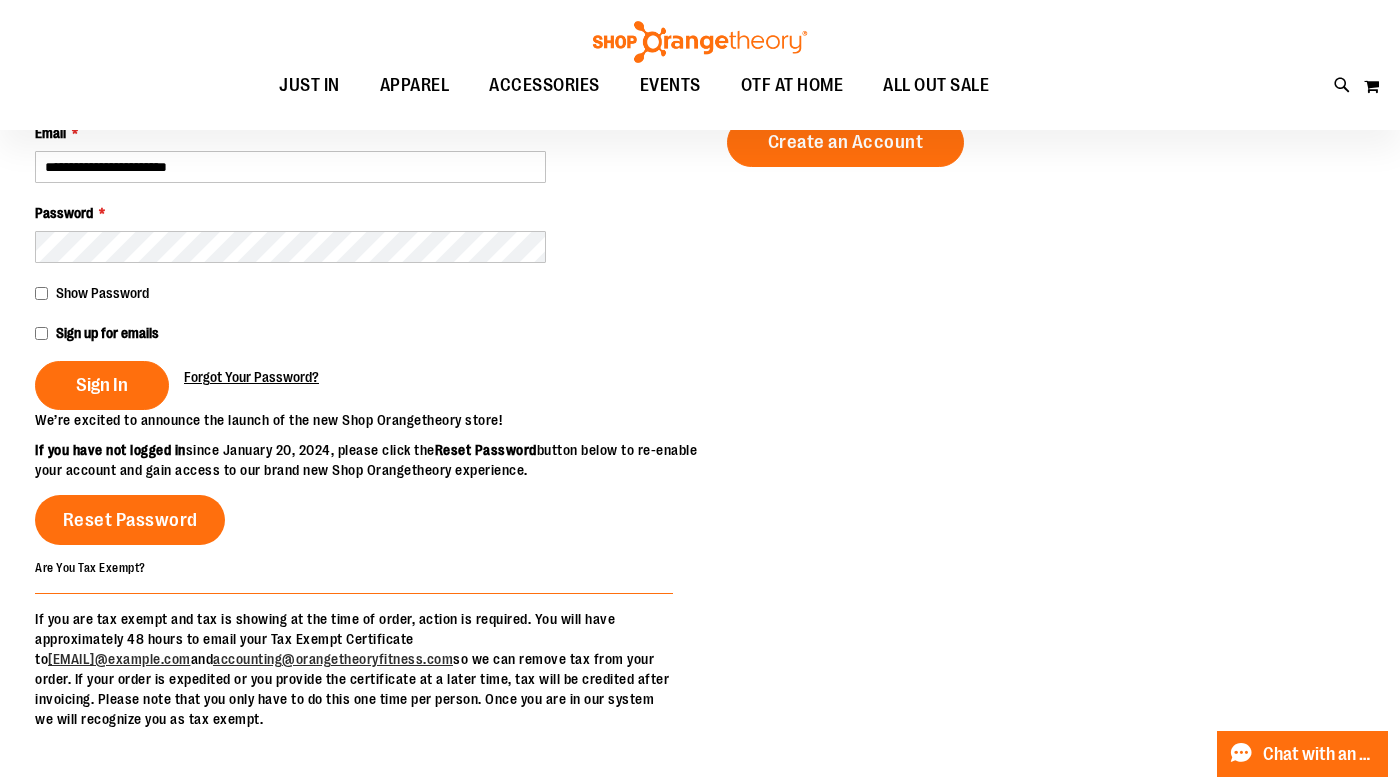 click on "Forgot Your Password?" at bounding box center [251, 377] 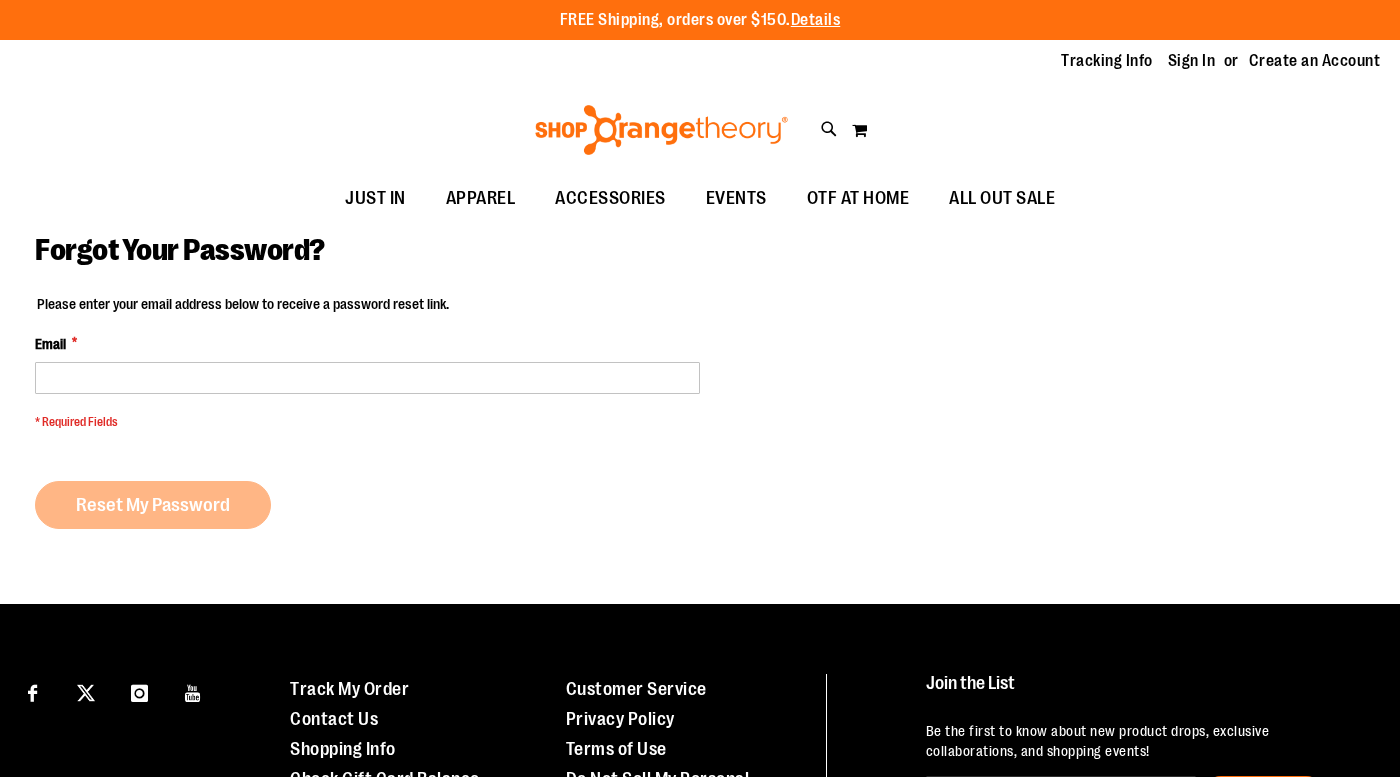 scroll, scrollTop: 0, scrollLeft: 0, axis: both 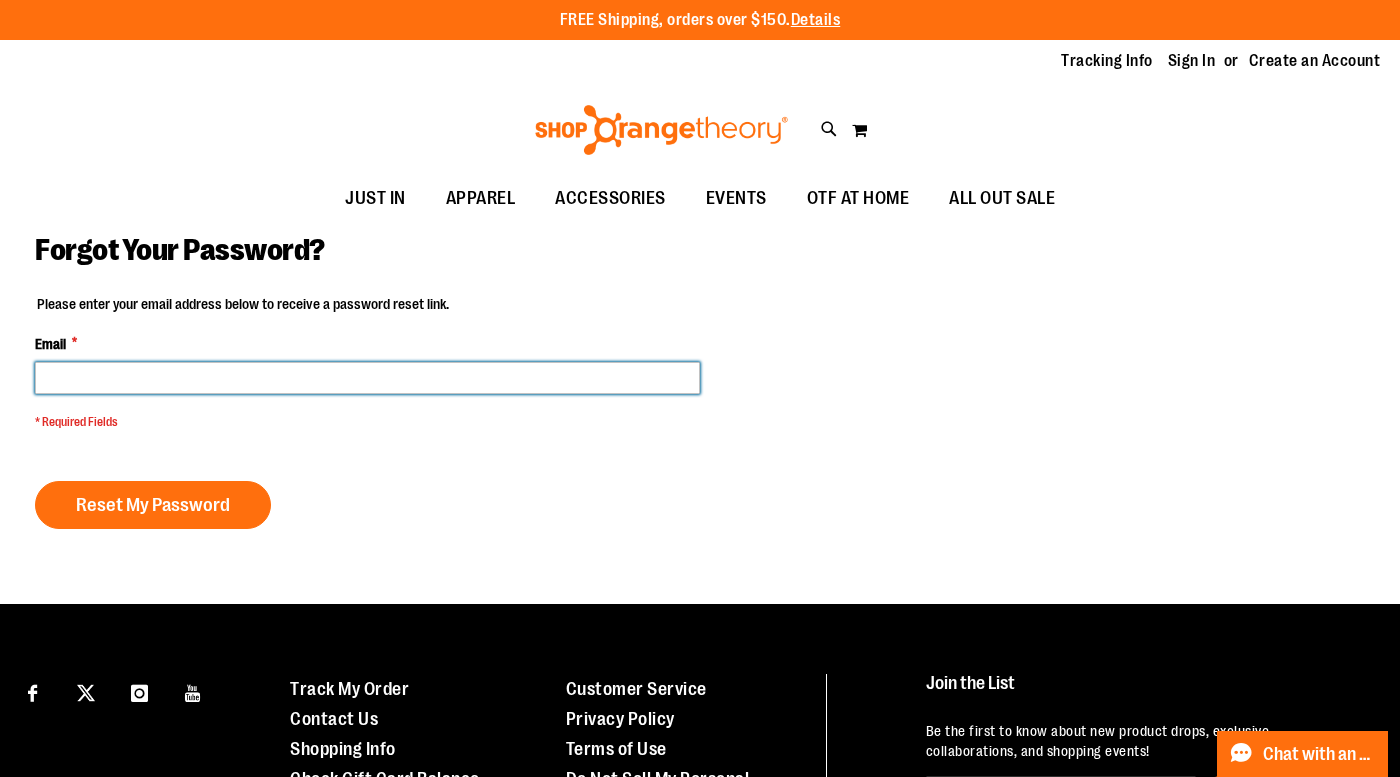 click on "Email *" at bounding box center [367, 378] 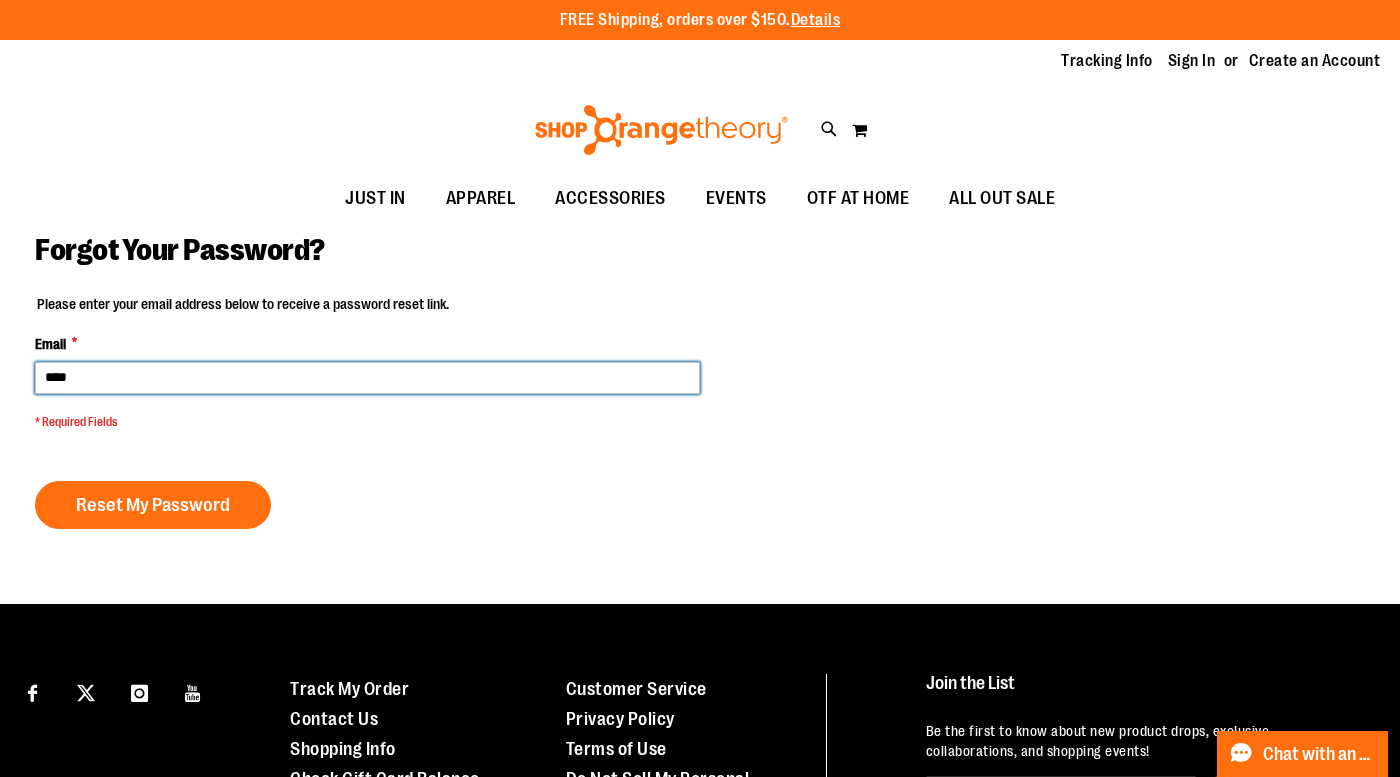 type on "**********" 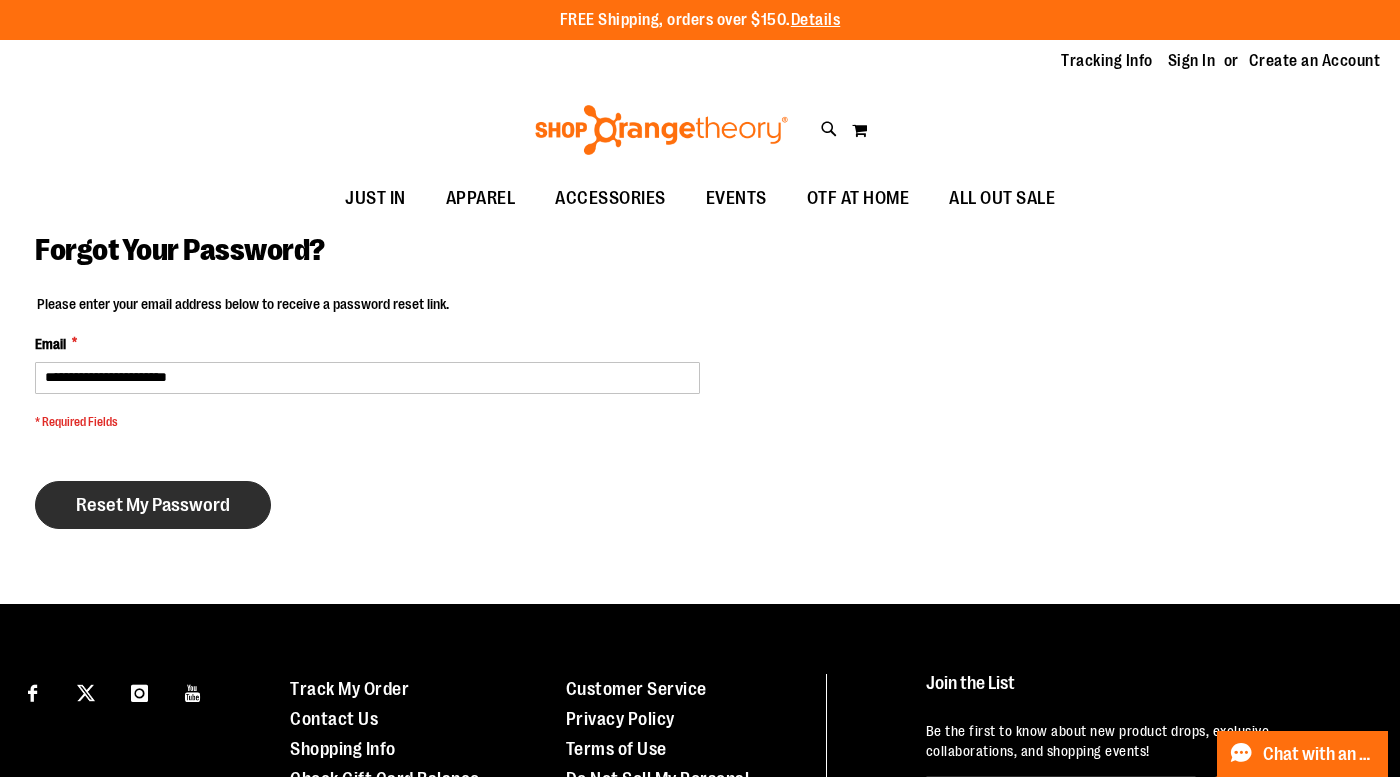 click on "Reset My Password" at bounding box center [153, 505] 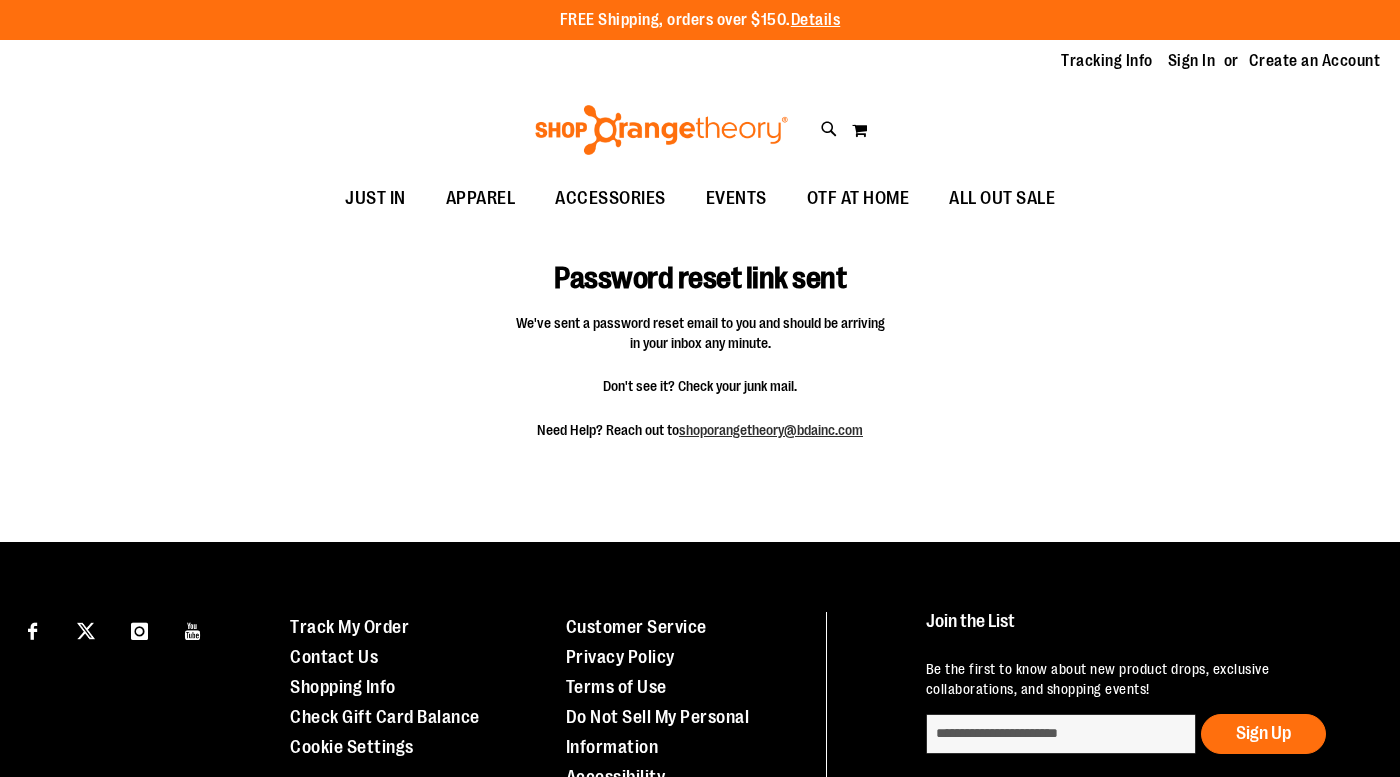 scroll, scrollTop: 0, scrollLeft: 0, axis: both 